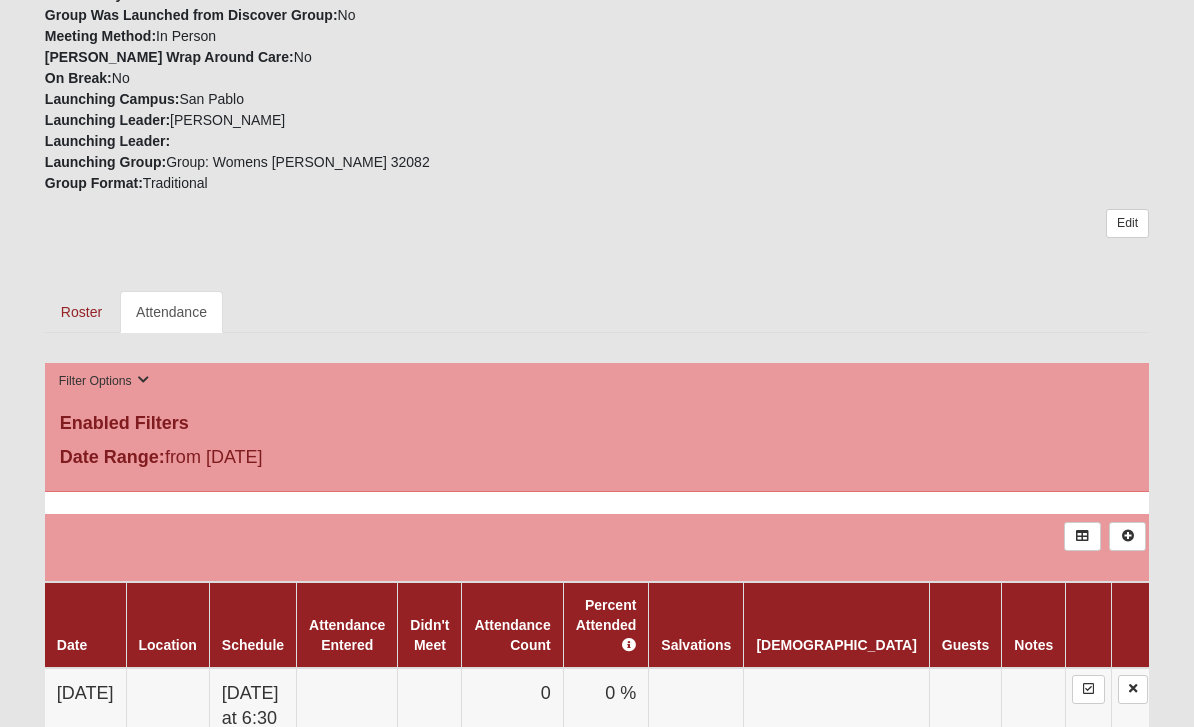 scroll, scrollTop: 657, scrollLeft: 0, axis: vertical 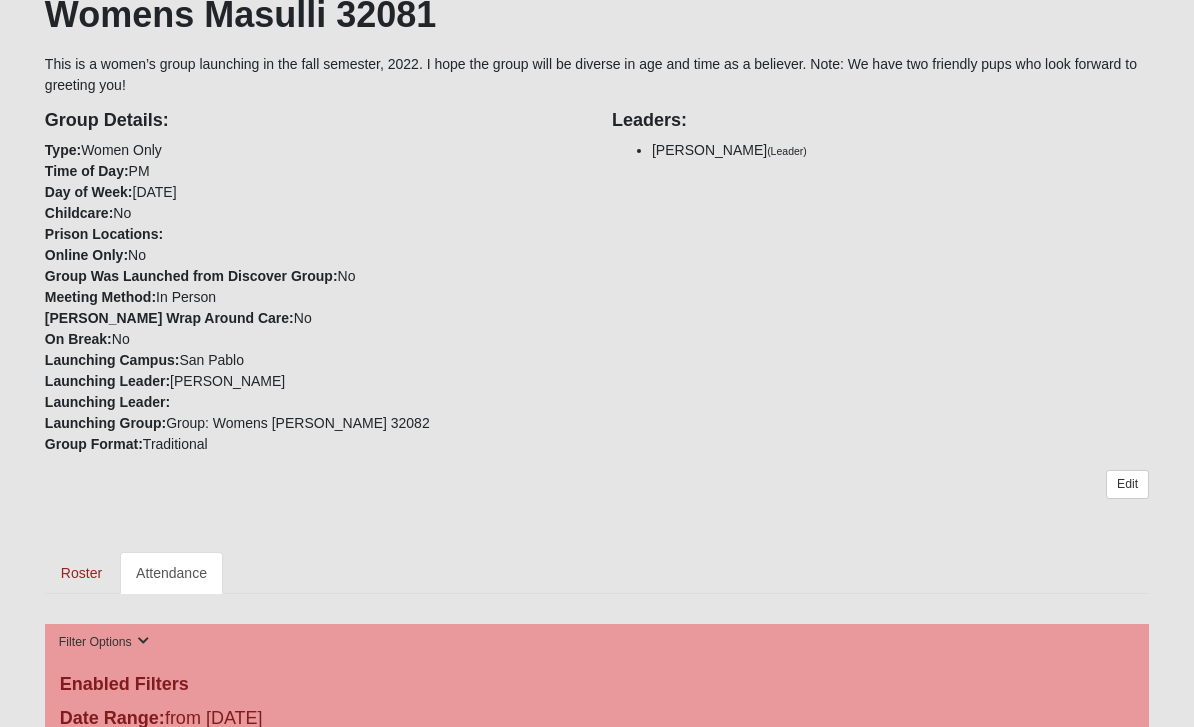 click on "Attendance" at bounding box center (171, 574) 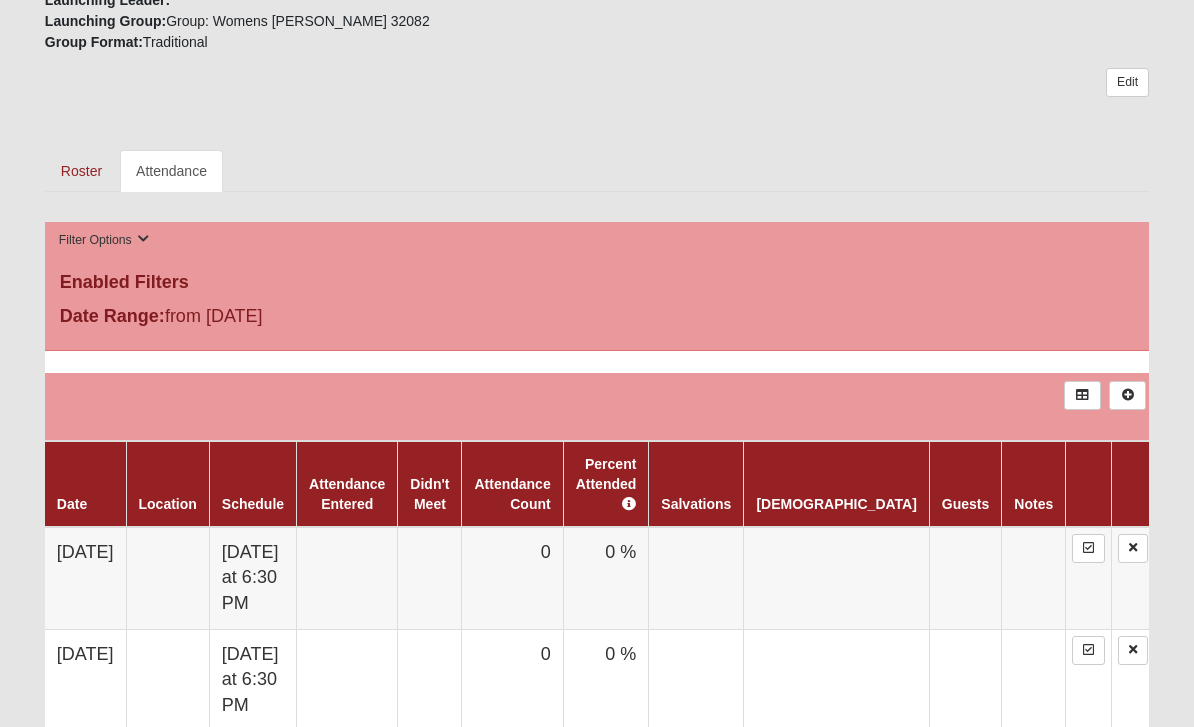scroll, scrollTop: 798, scrollLeft: 0, axis: vertical 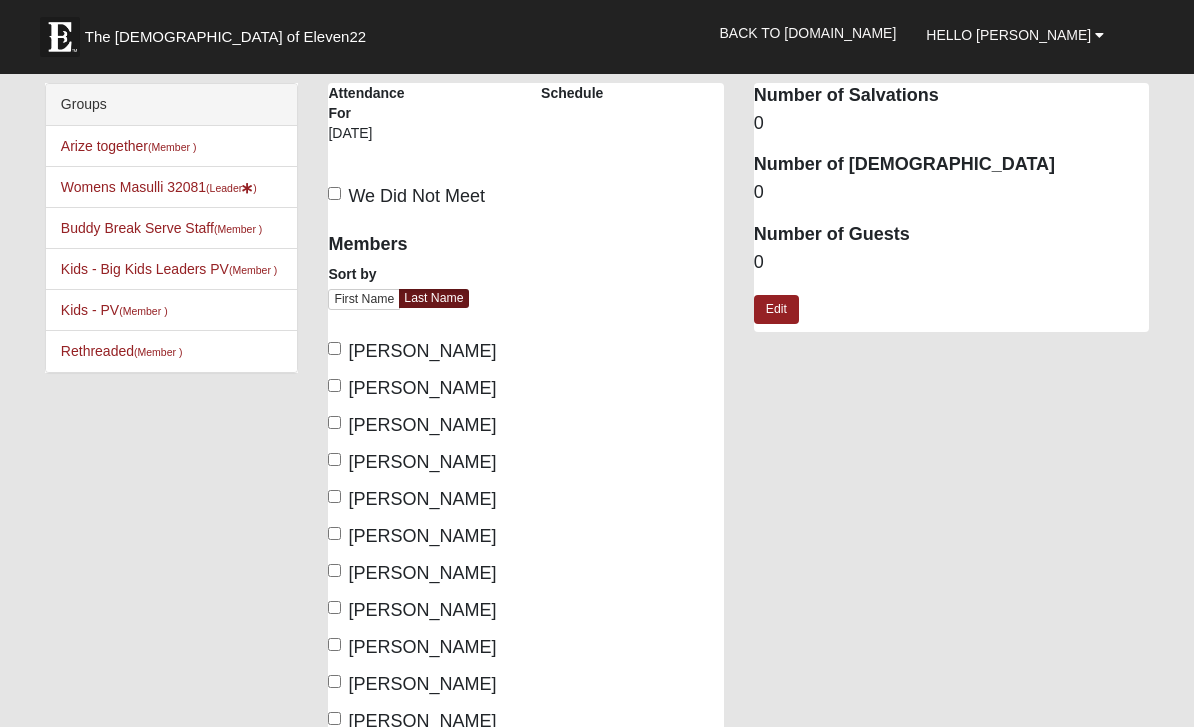 click on "Cassara, Elyse" at bounding box center [334, 385] 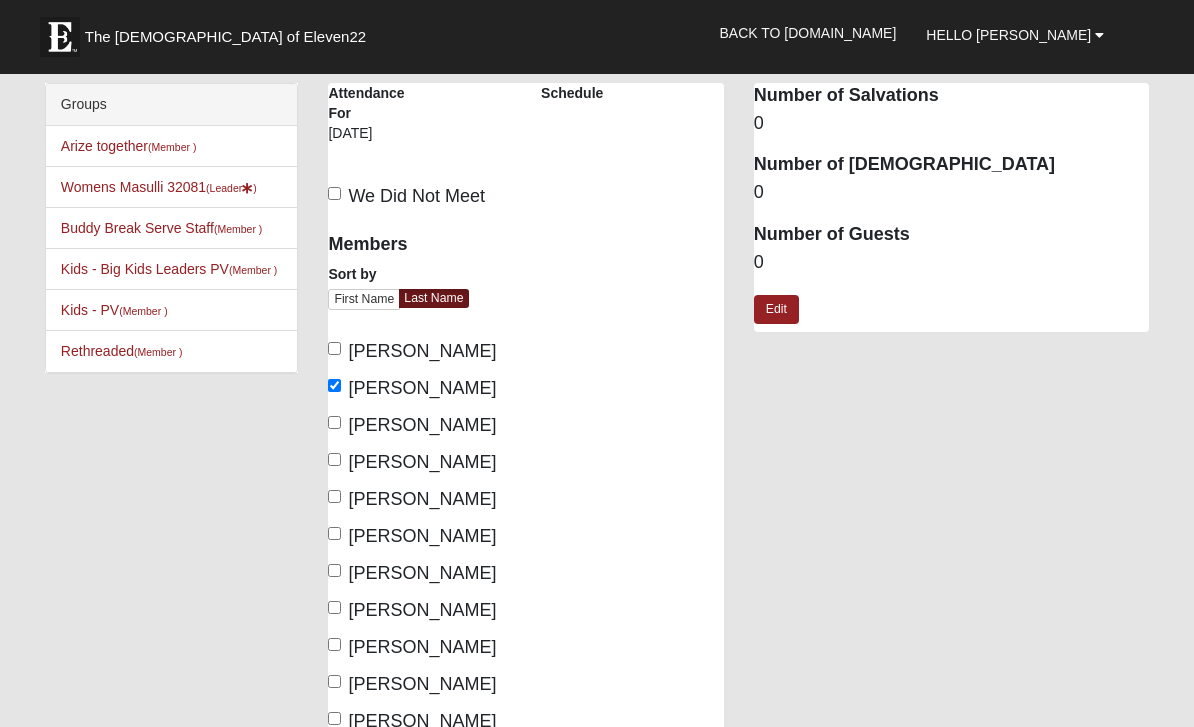 click on "[PERSON_NAME]" at bounding box center [334, 459] 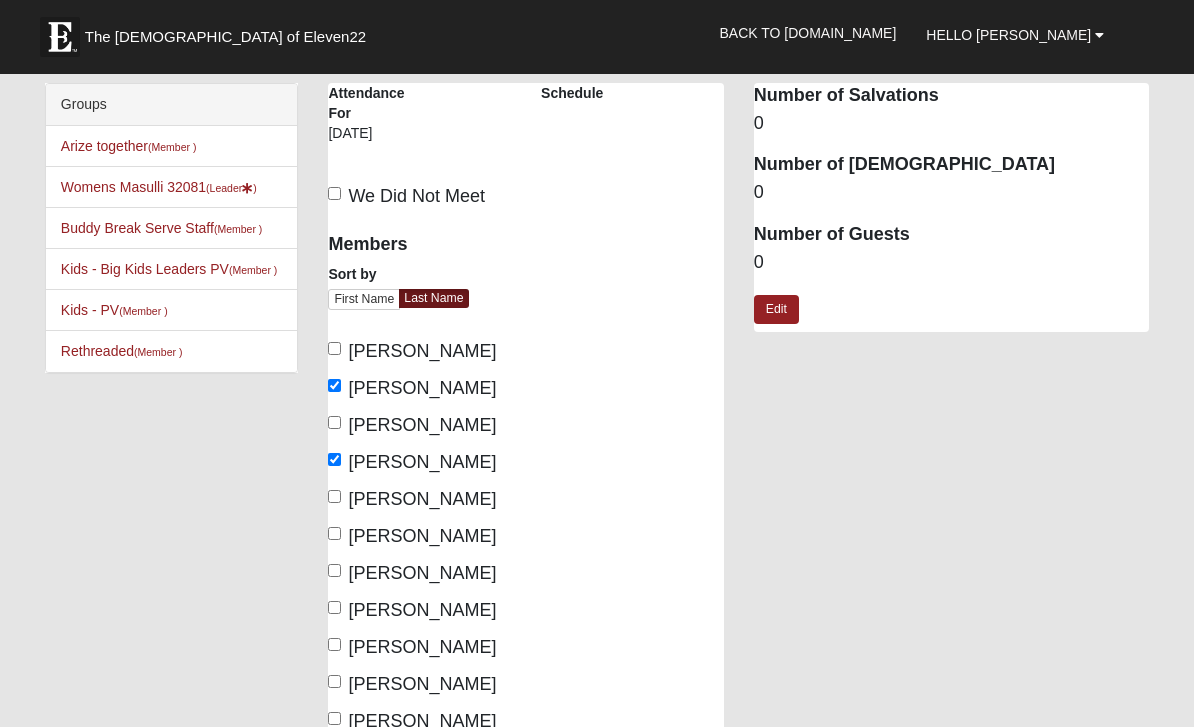 click on "[PERSON_NAME]" at bounding box center (334, 570) 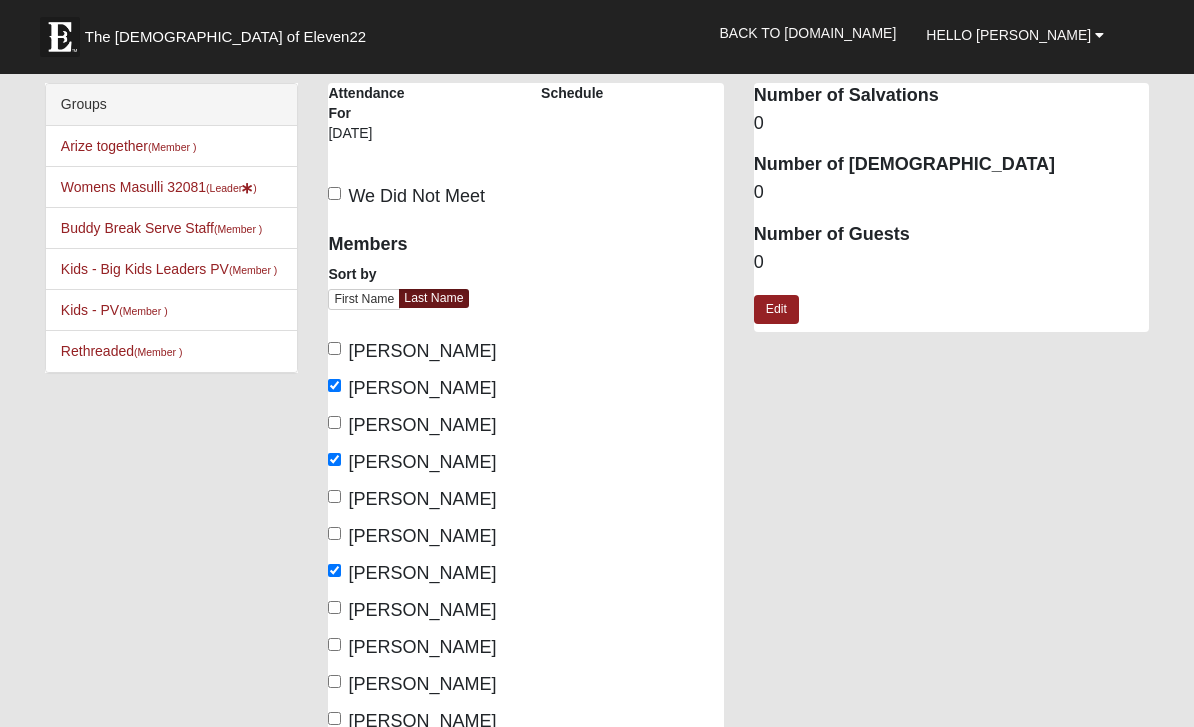 click on "Masulli, Lynda" at bounding box center (412, 647) 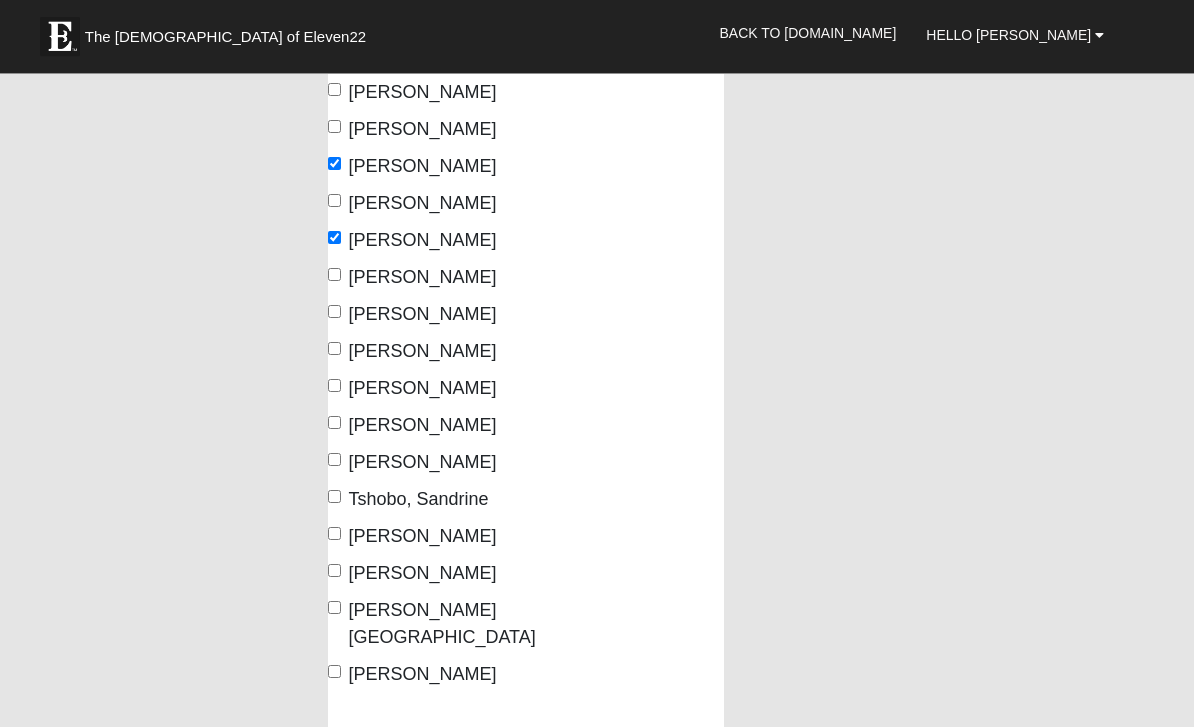 scroll, scrollTop: 409, scrollLeft: 0, axis: vertical 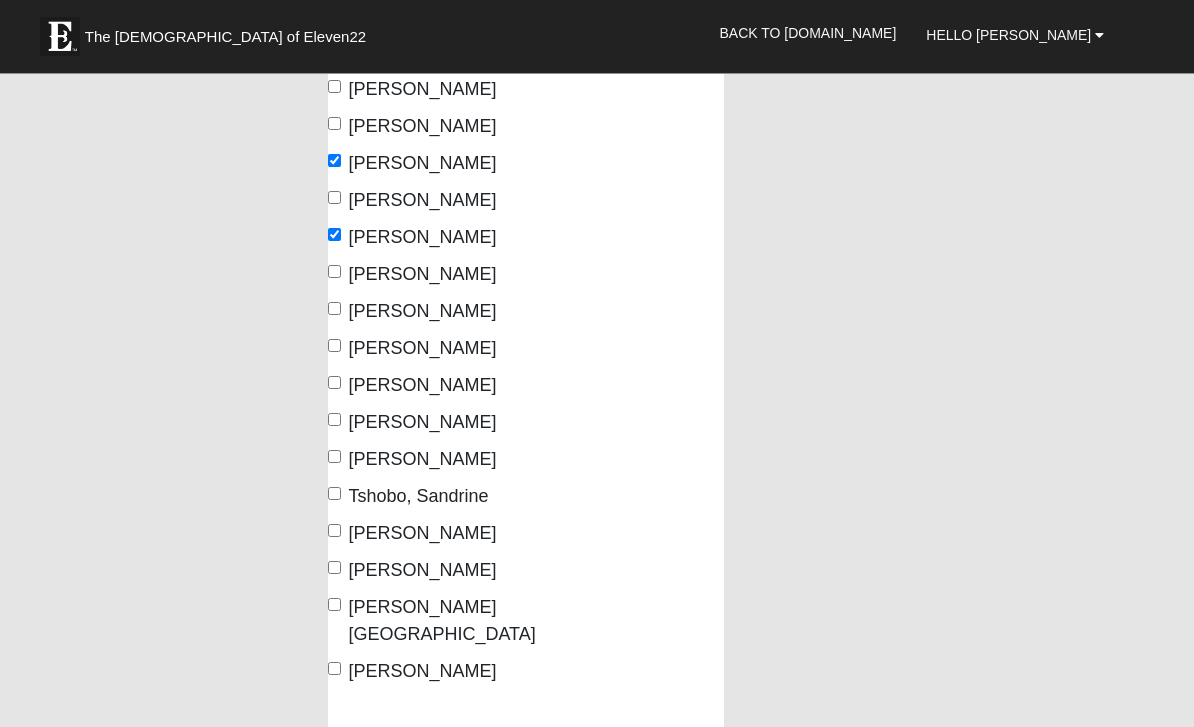 click on "Watson, Mindy" at bounding box center (412, 534) 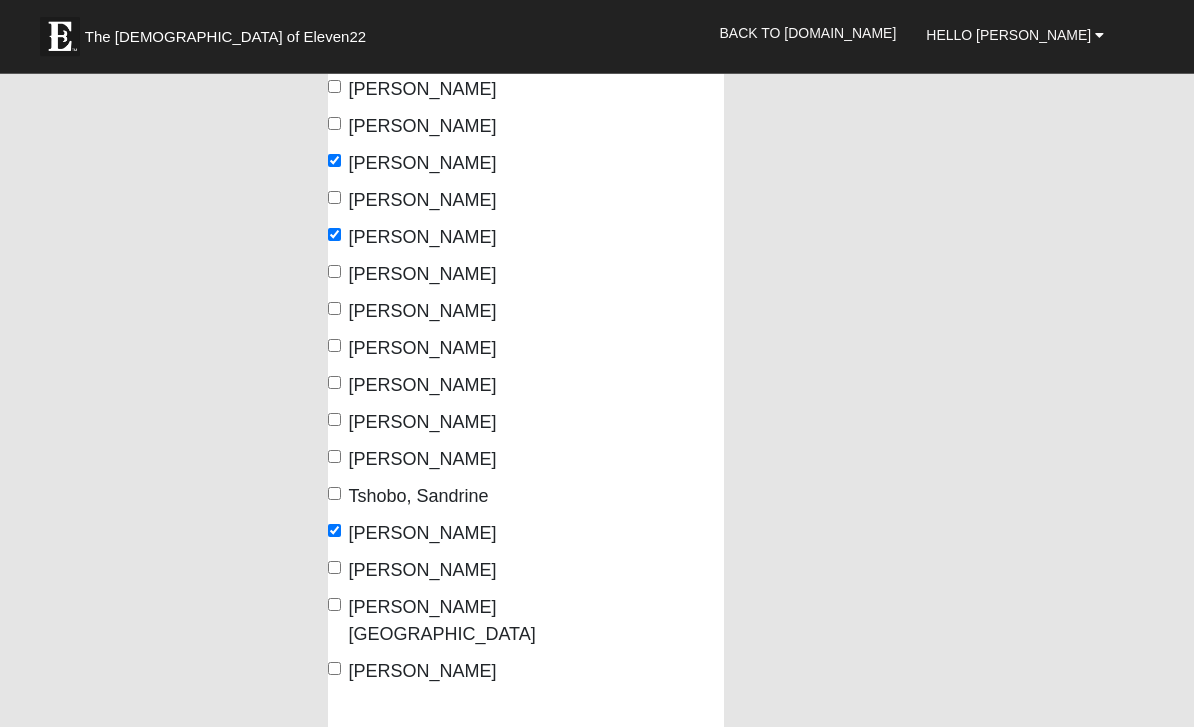 click on "Weyer, Angie" at bounding box center [334, 605] 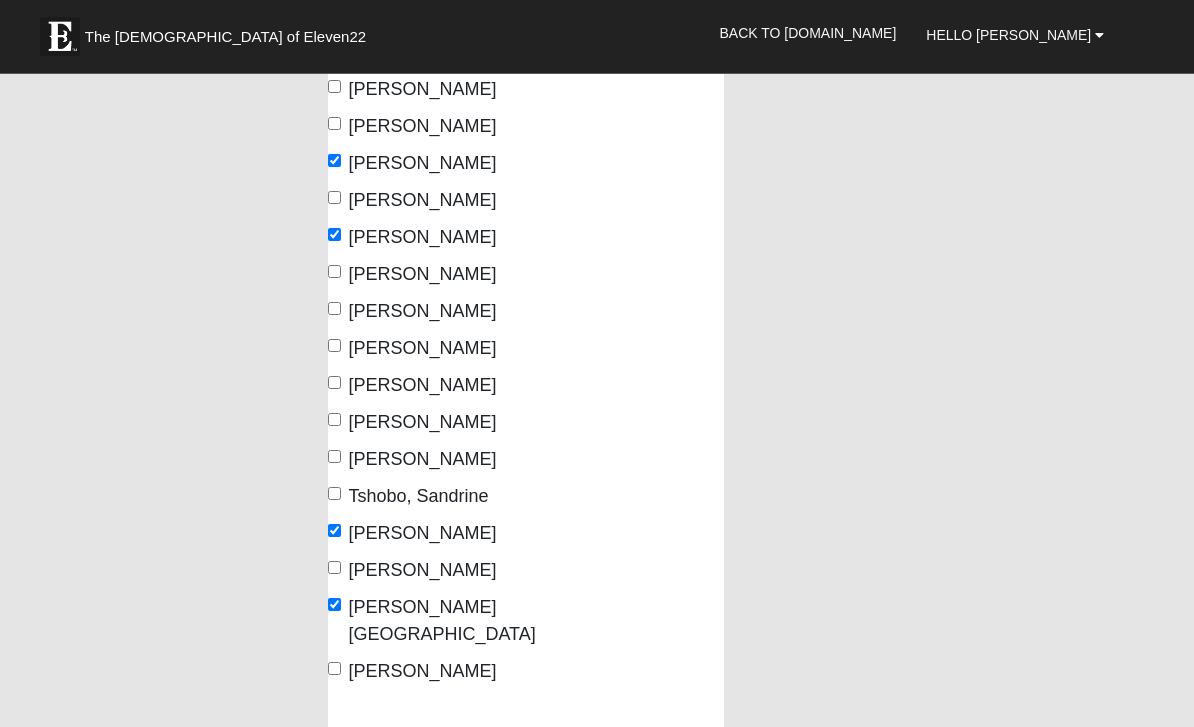 click on "[PERSON_NAME]" at bounding box center [334, 669] 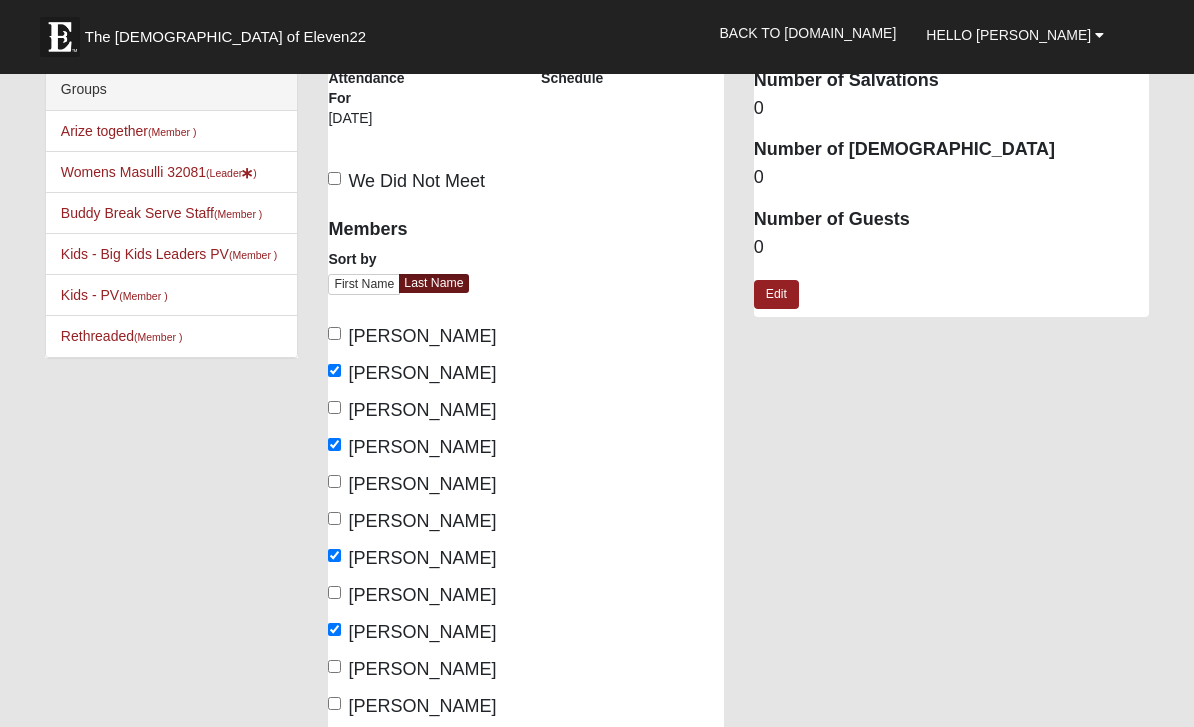 scroll, scrollTop: 0, scrollLeft: 0, axis: both 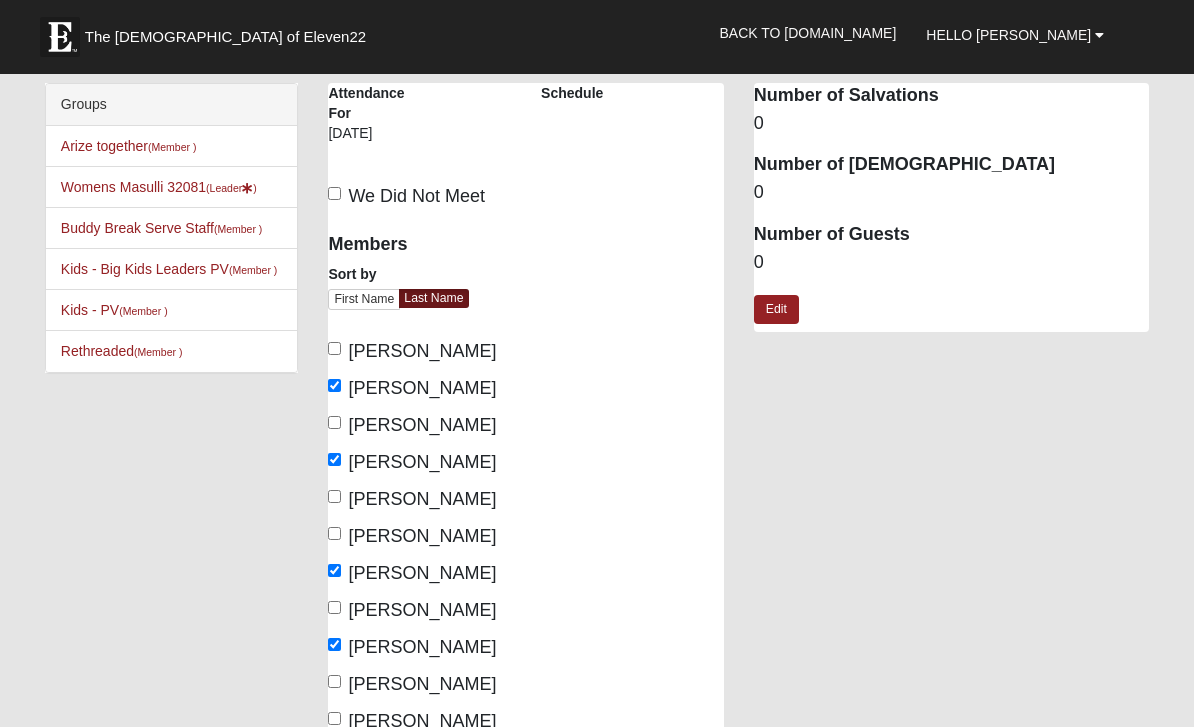 click on "Number of Salvations 0 Number of Baptisms 0 Number of Guests 0" at bounding box center (951, 179) 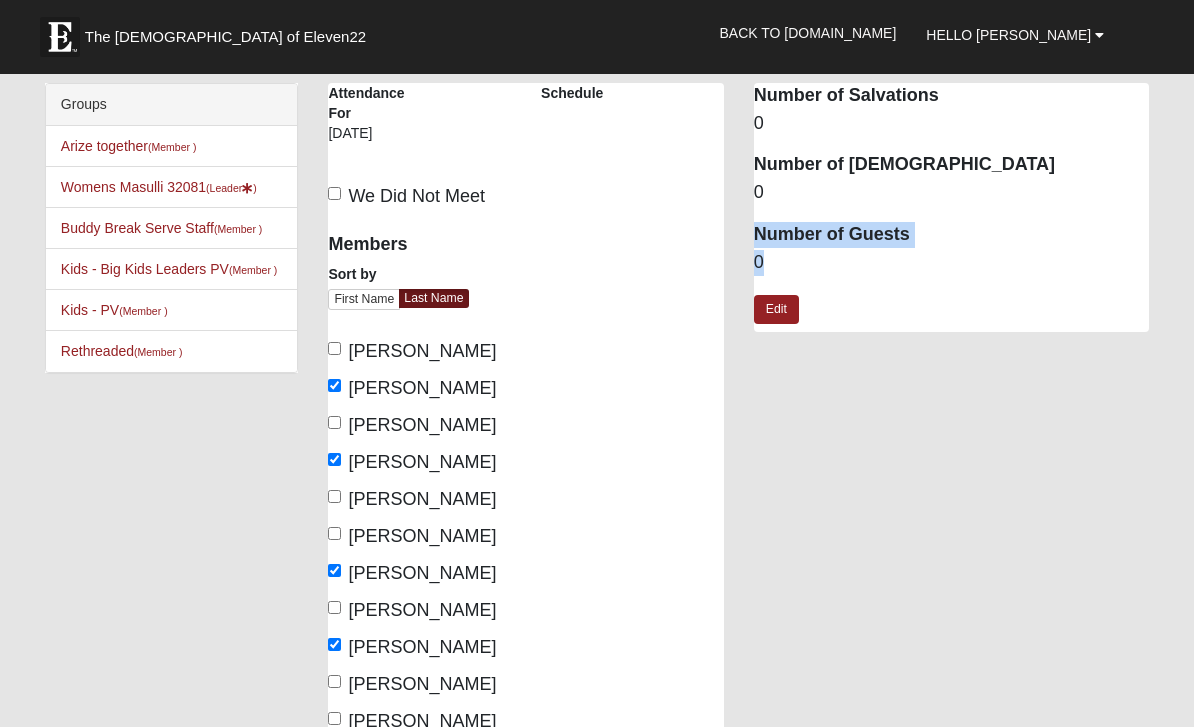 click on "0" at bounding box center [951, 263] 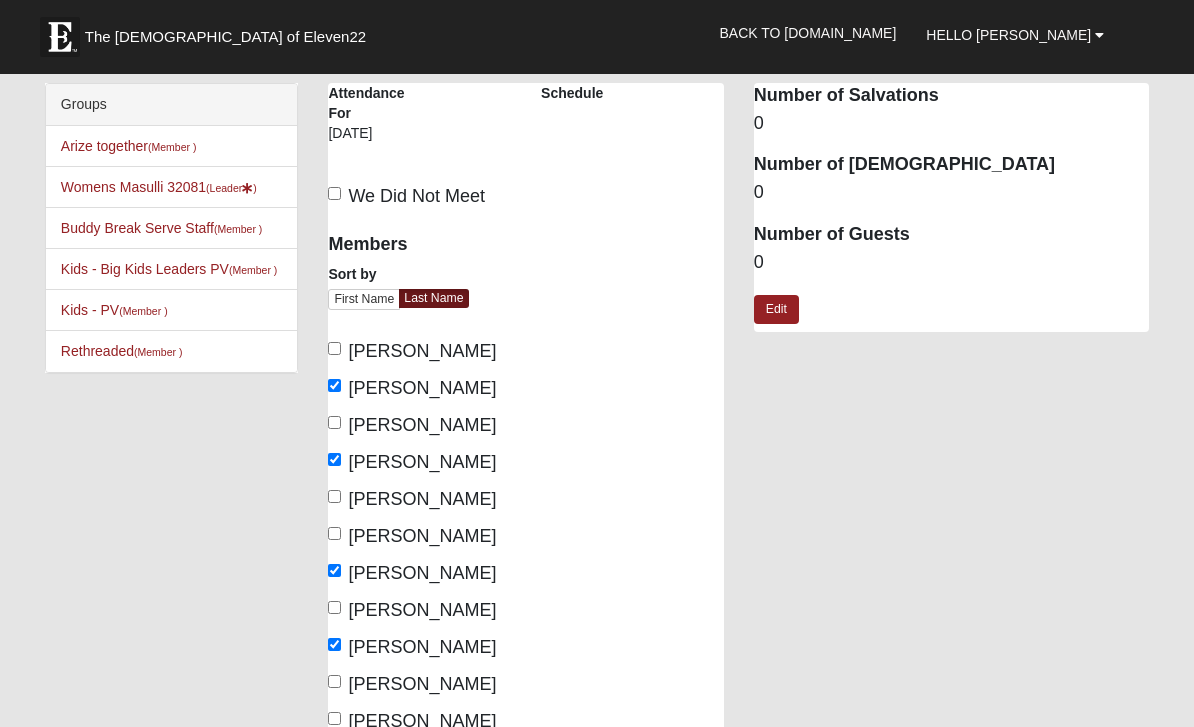 click on "0" at bounding box center [951, 263] 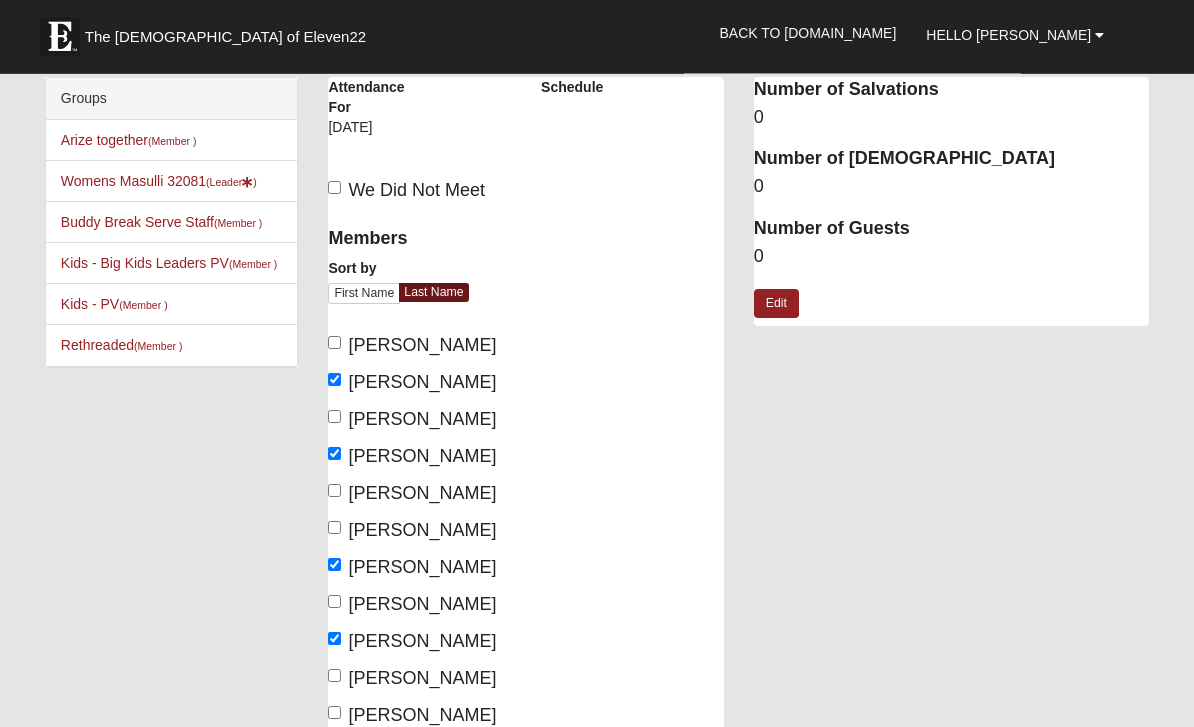 scroll, scrollTop: 0, scrollLeft: 0, axis: both 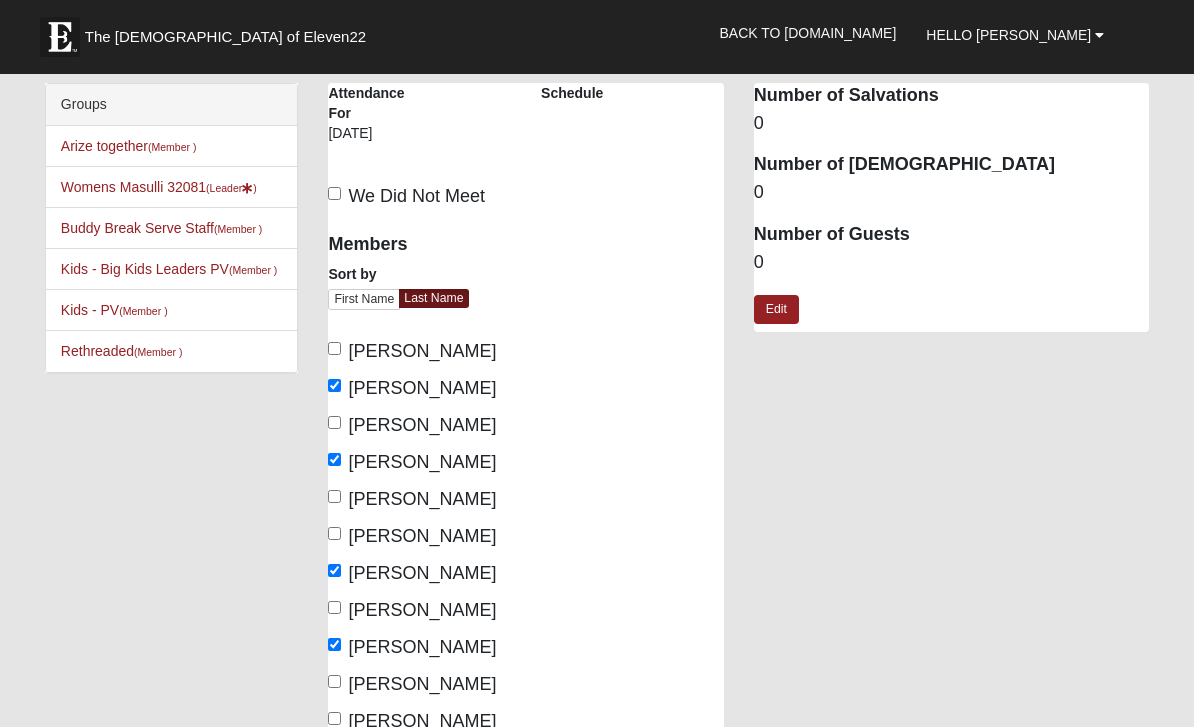 click on "0" at bounding box center [951, 263] 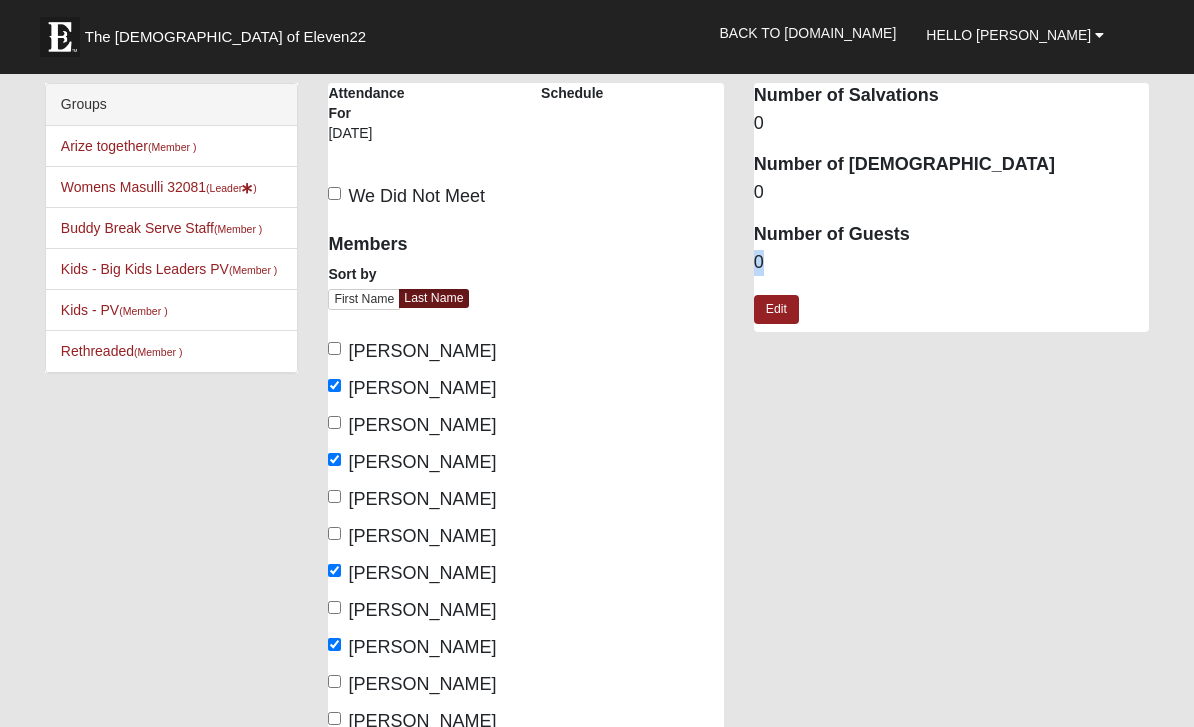 click on "0" at bounding box center (951, 263) 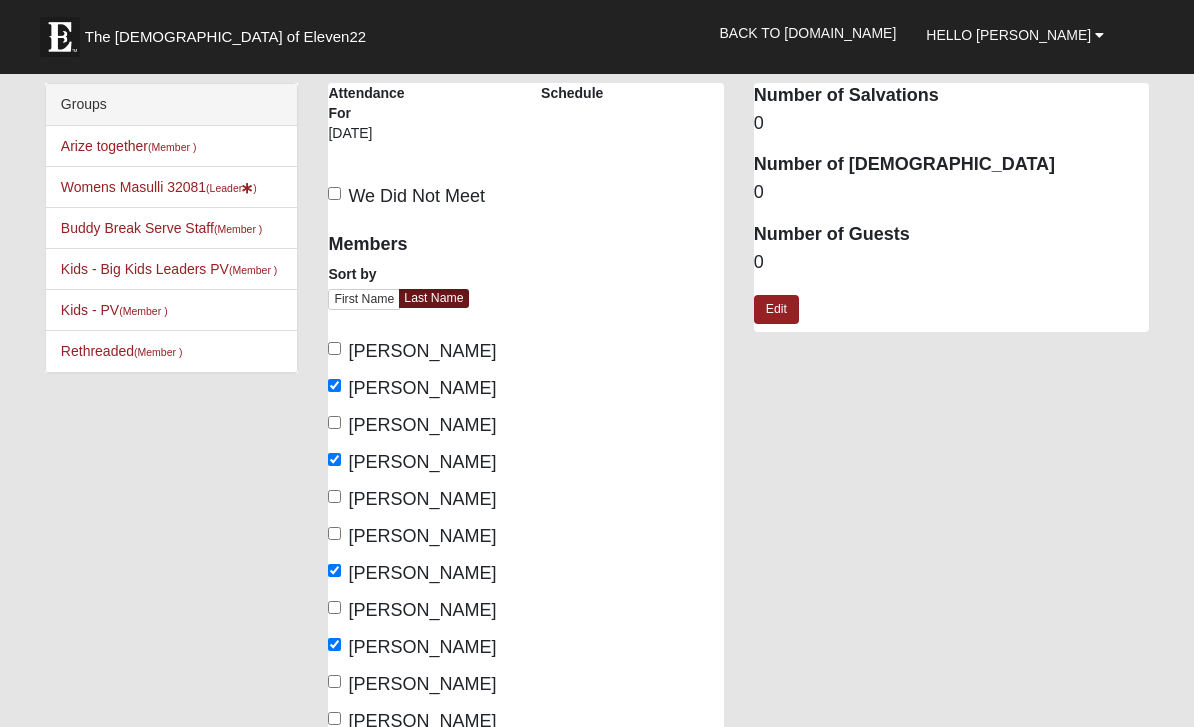 click on "0" at bounding box center [951, 263] 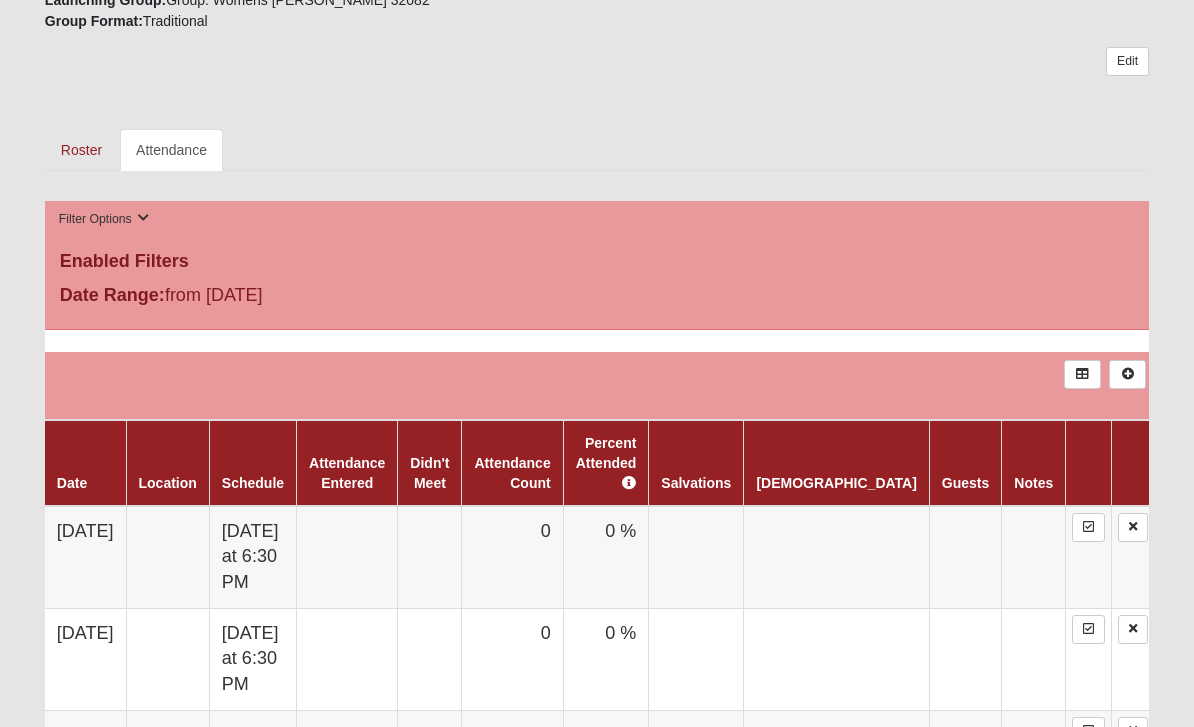 scroll, scrollTop: 820, scrollLeft: 0, axis: vertical 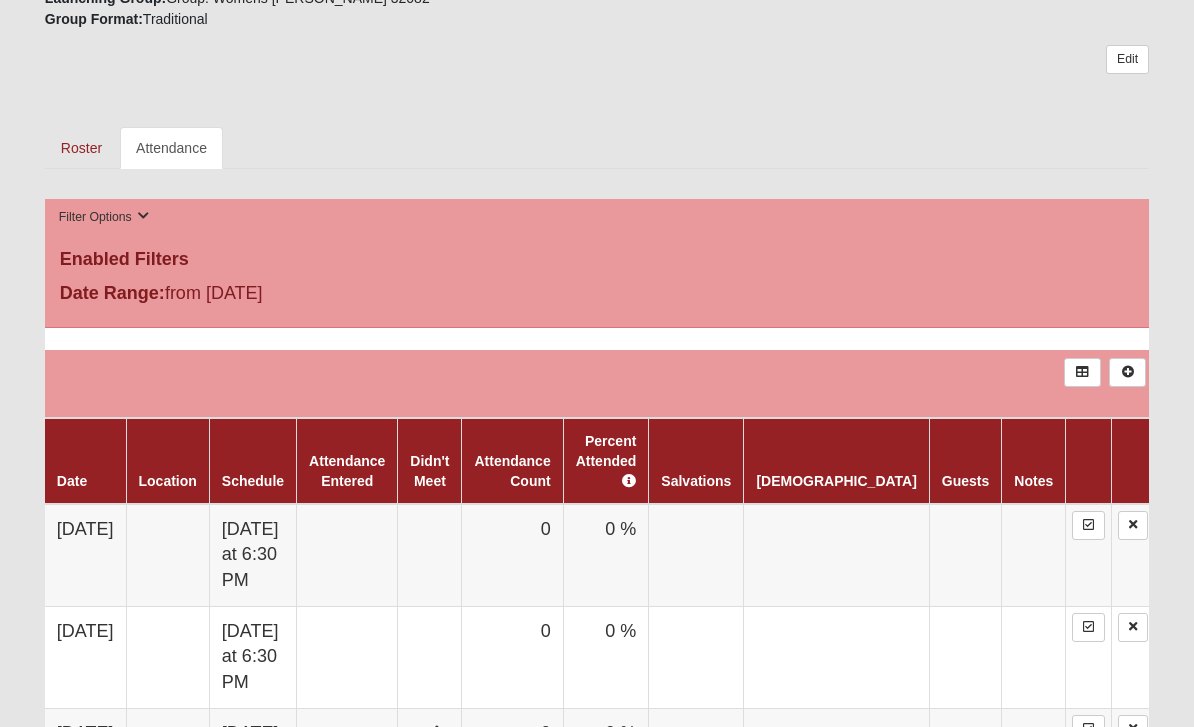 click on "0" at bounding box center [512, 556] 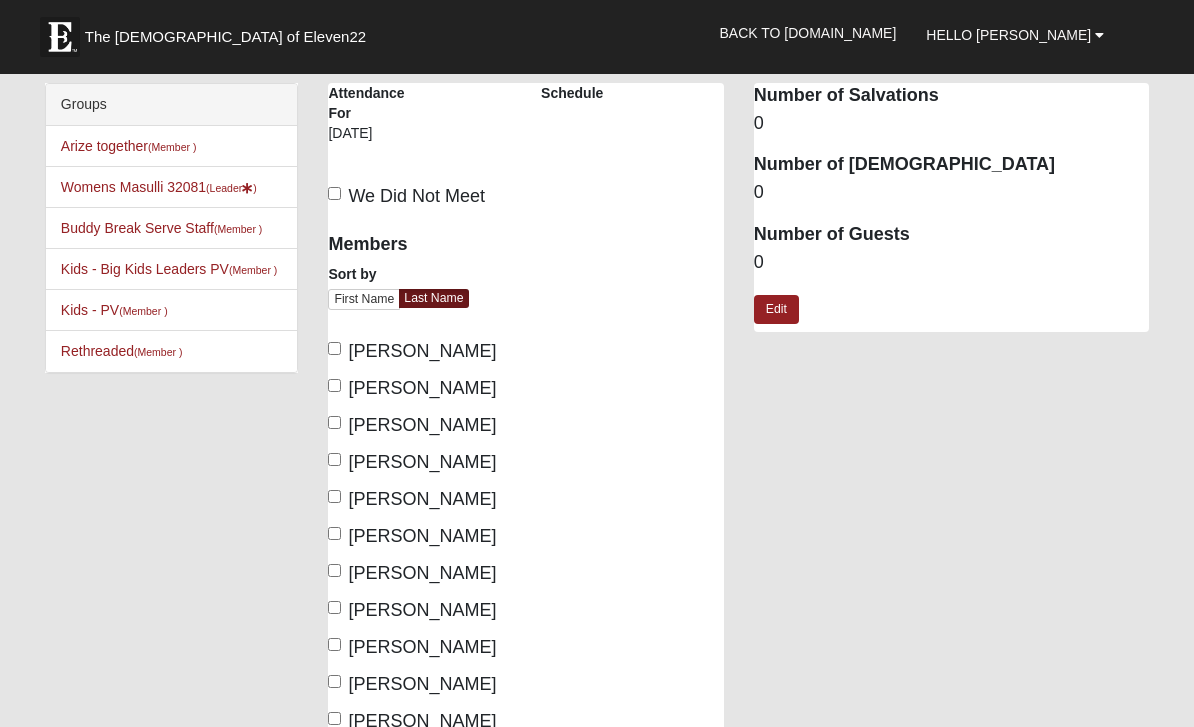 scroll, scrollTop: 0, scrollLeft: 0, axis: both 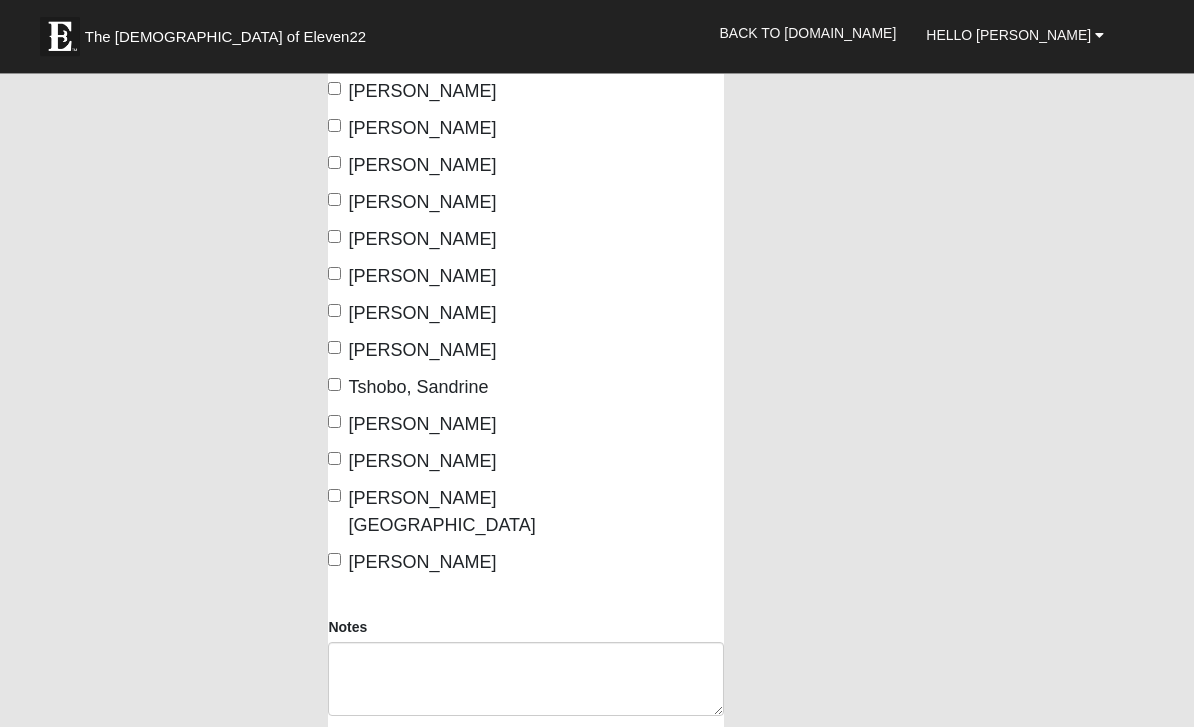 click on "Williams, Stacey" at bounding box center (334, 560) 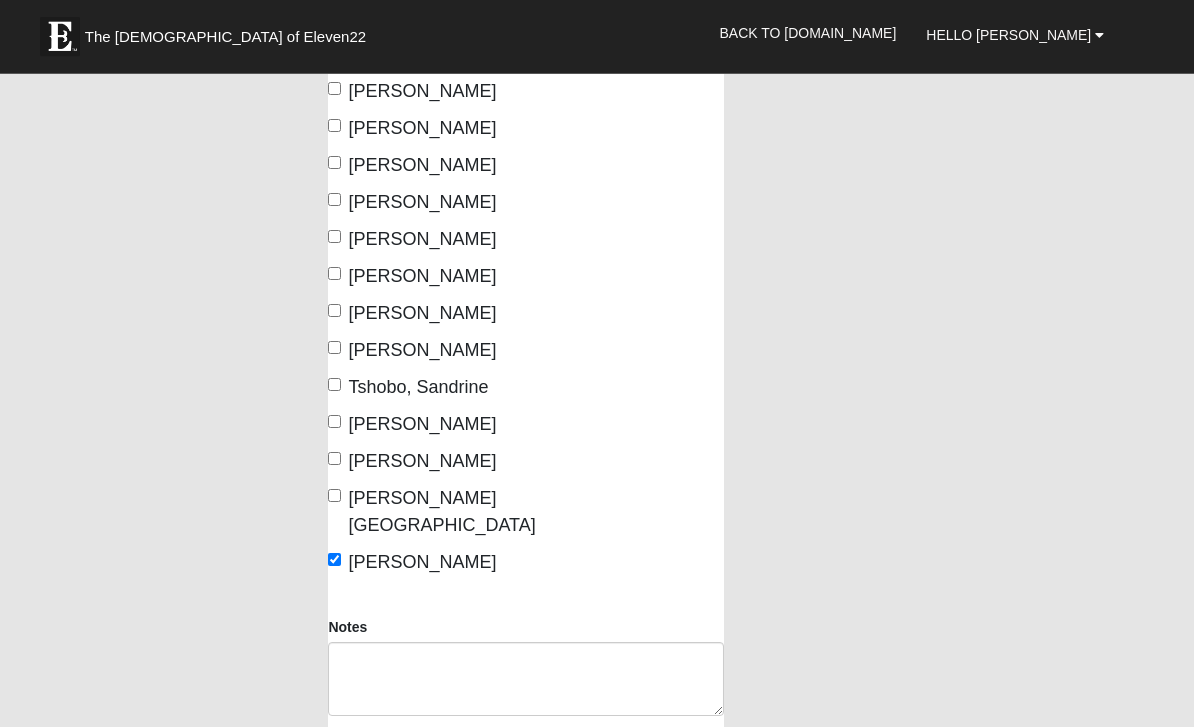 click on "[PERSON_NAME][GEOGRAPHIC_DATA]" at bounding box center [419, 513] 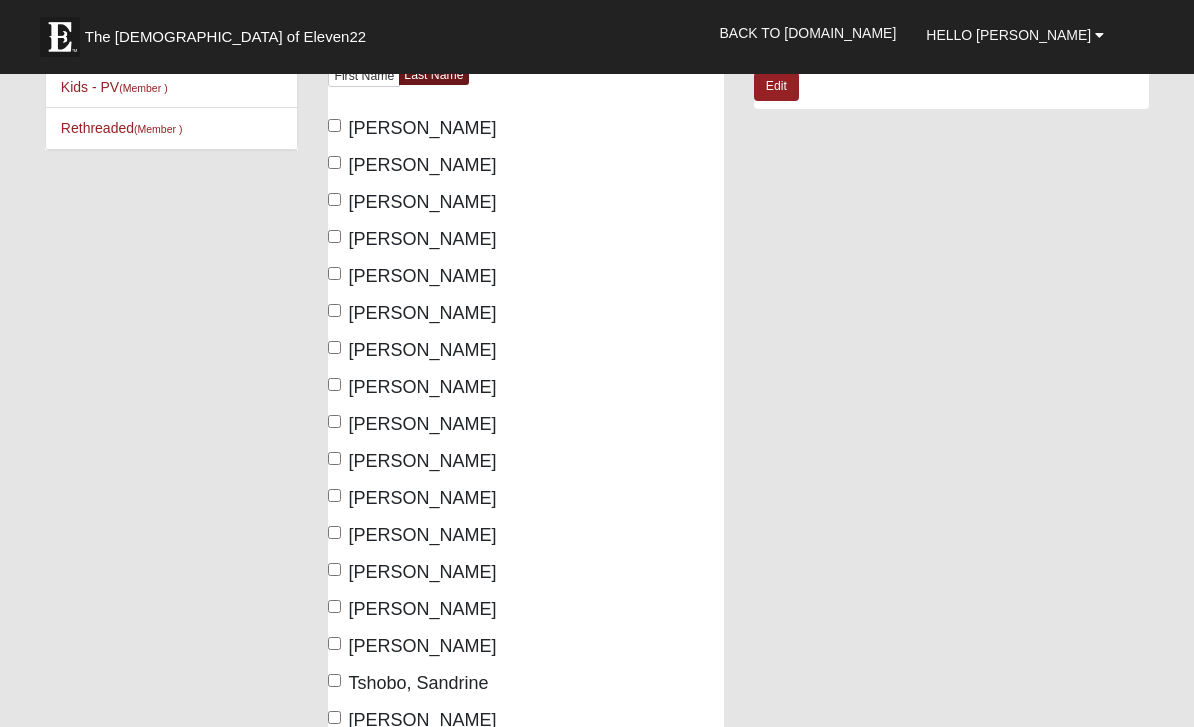 scroll, scrollTop: 210, scrollLeft: 0, axis: vertical 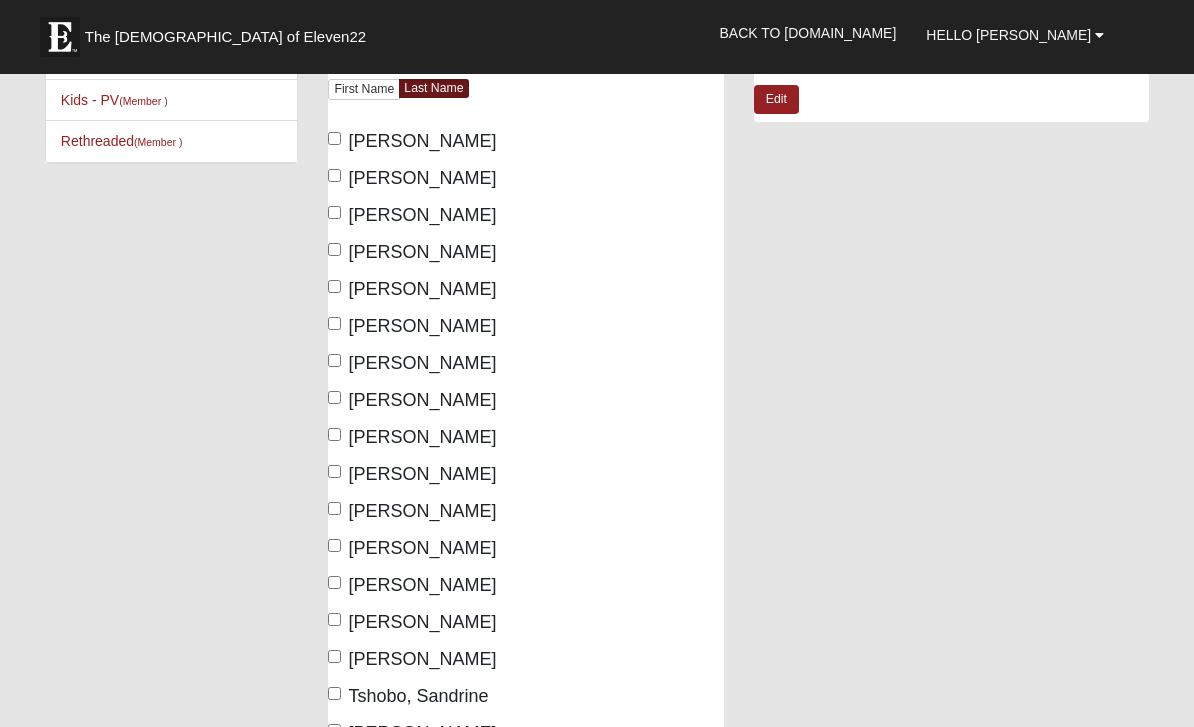 click on "[PERSON_NAME]" at bounding box center [334, 434] 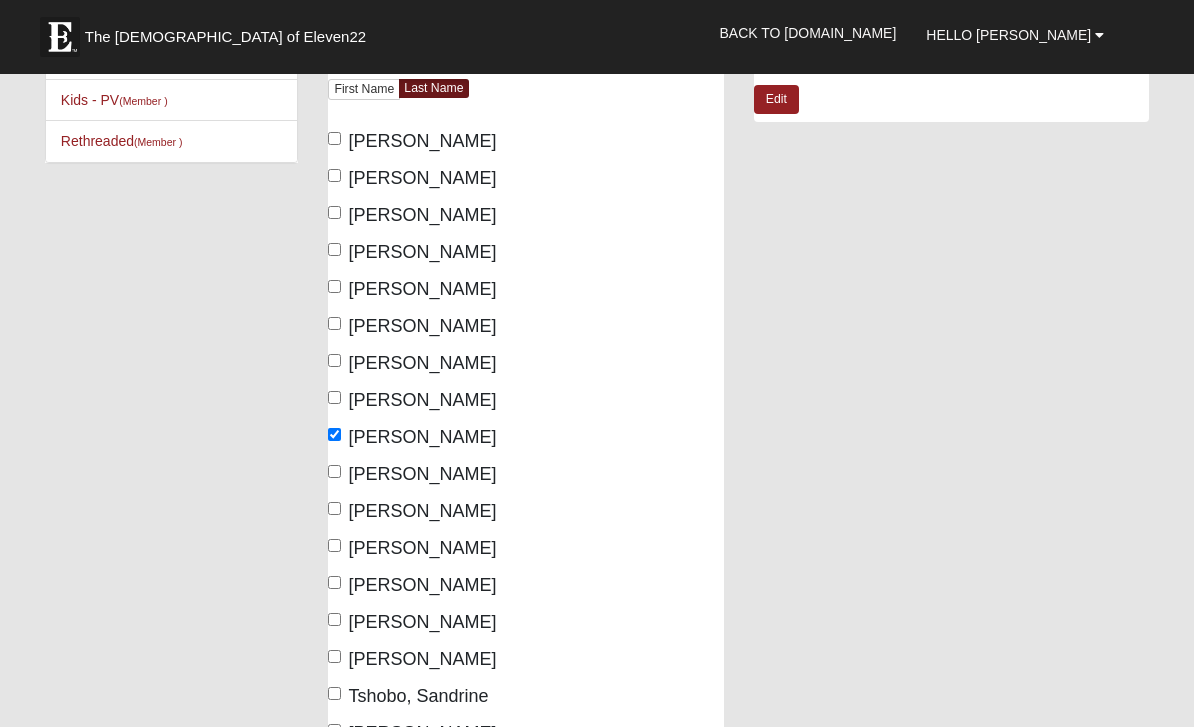 click on "[PERSON_NAME]" at bounding box center [334, 360] 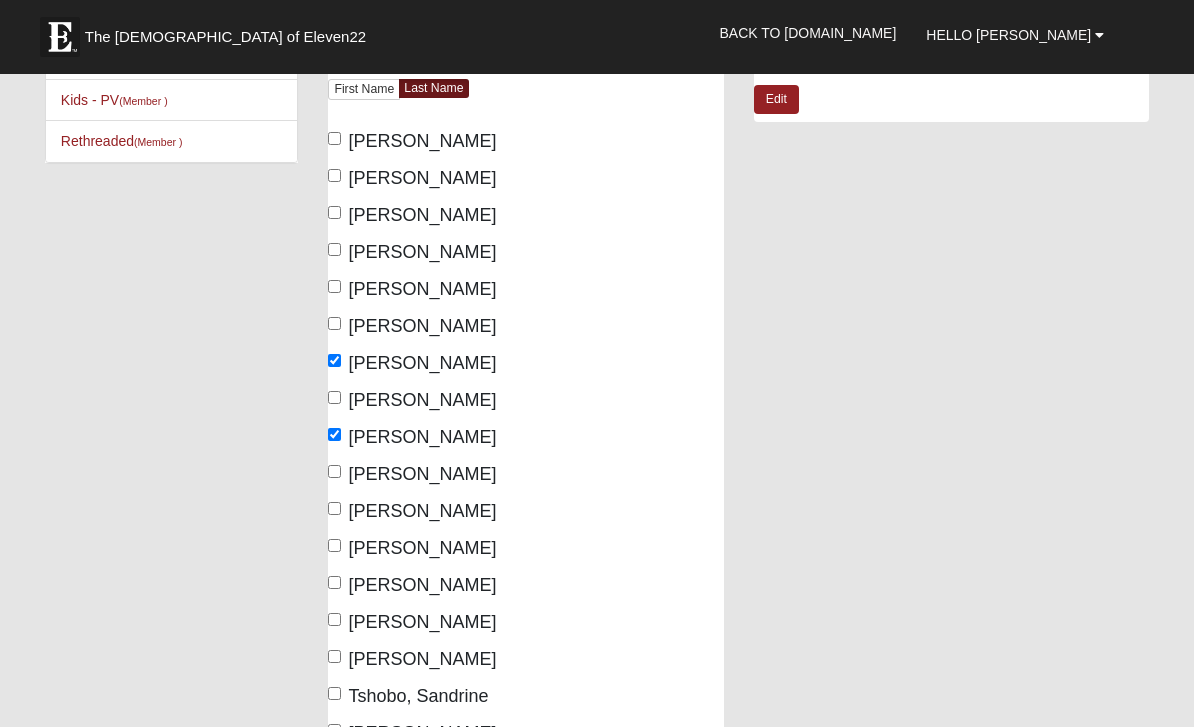 click on "[PERSON_NAME]" at bounding box center [334, 249] 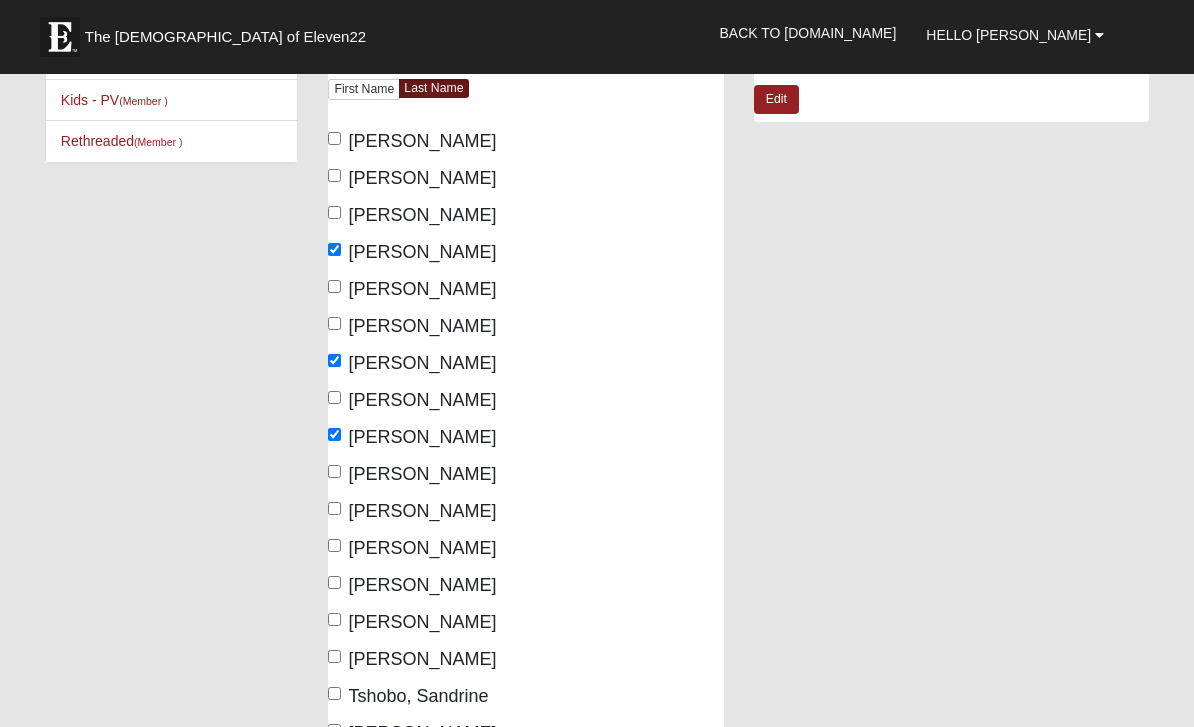 click on "[PERSON_NAME]" at bounding box center (334, 175) 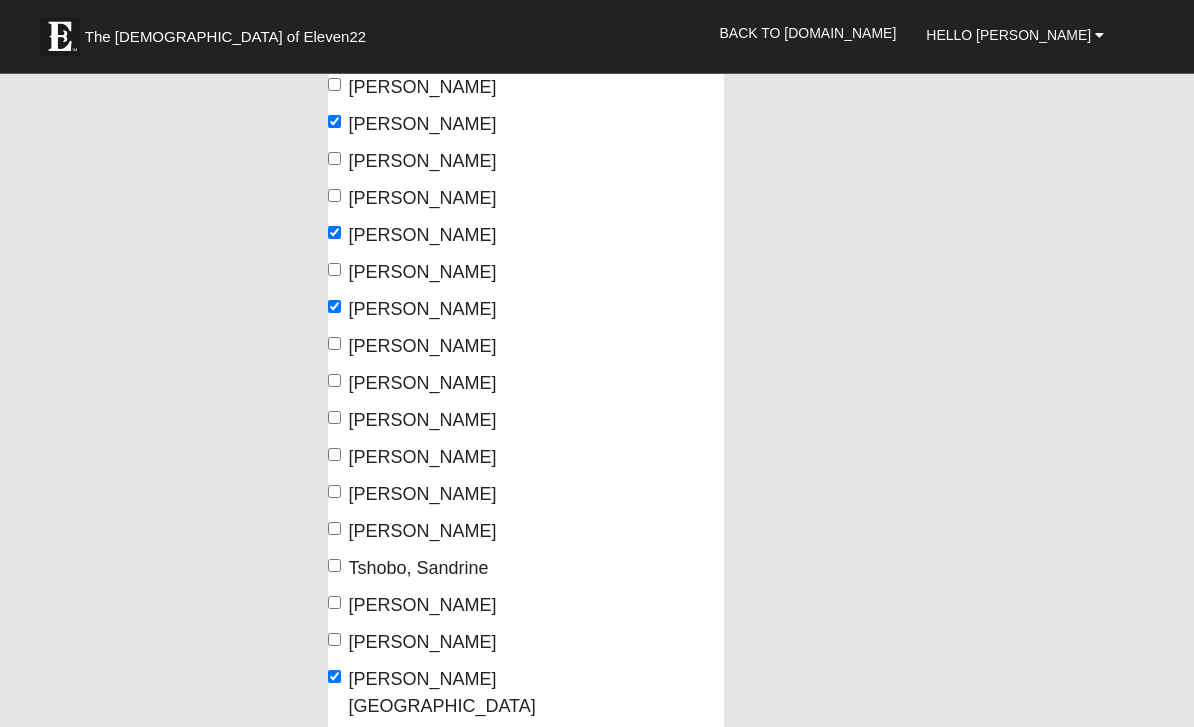 scroll, scrollTop: 338, scrollLeft: 0, axis: vertical 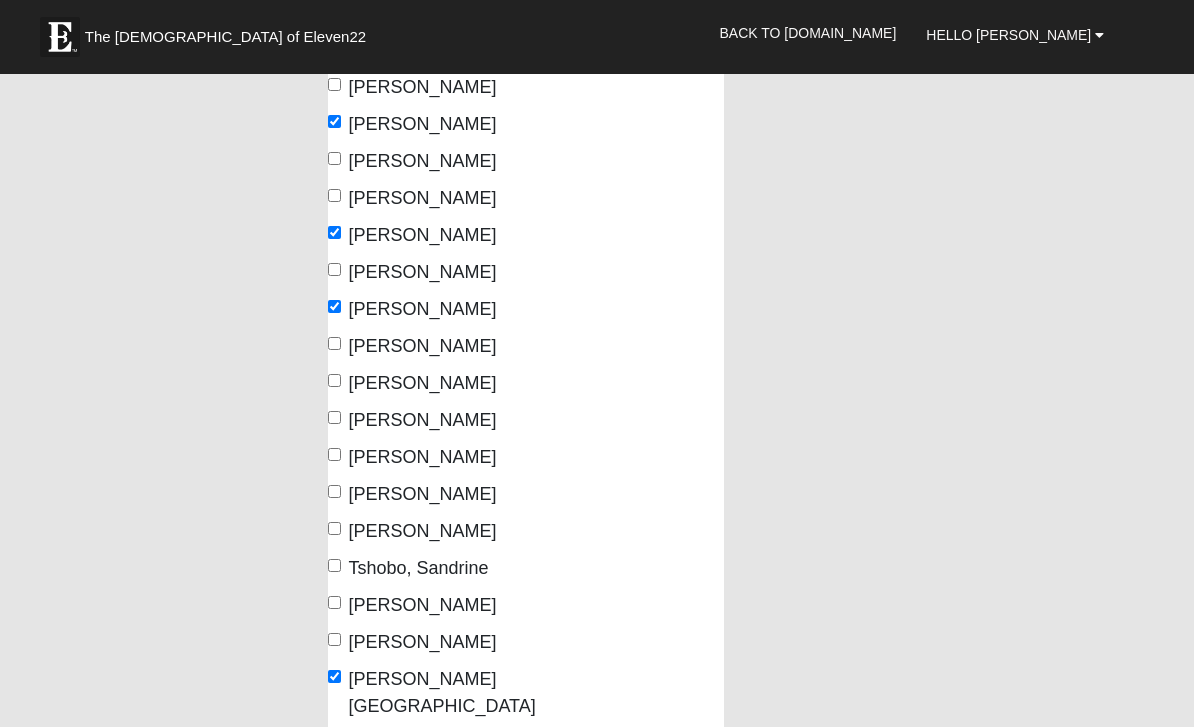 click on "Groups
Arize together  (Member        )
Womens Masulli 32081  (Leader
)
Buddy Break Serve Staff  (Member        )
Kids - Big Kids Leaders PV  (Member        )" at bounding box center [597, 358] 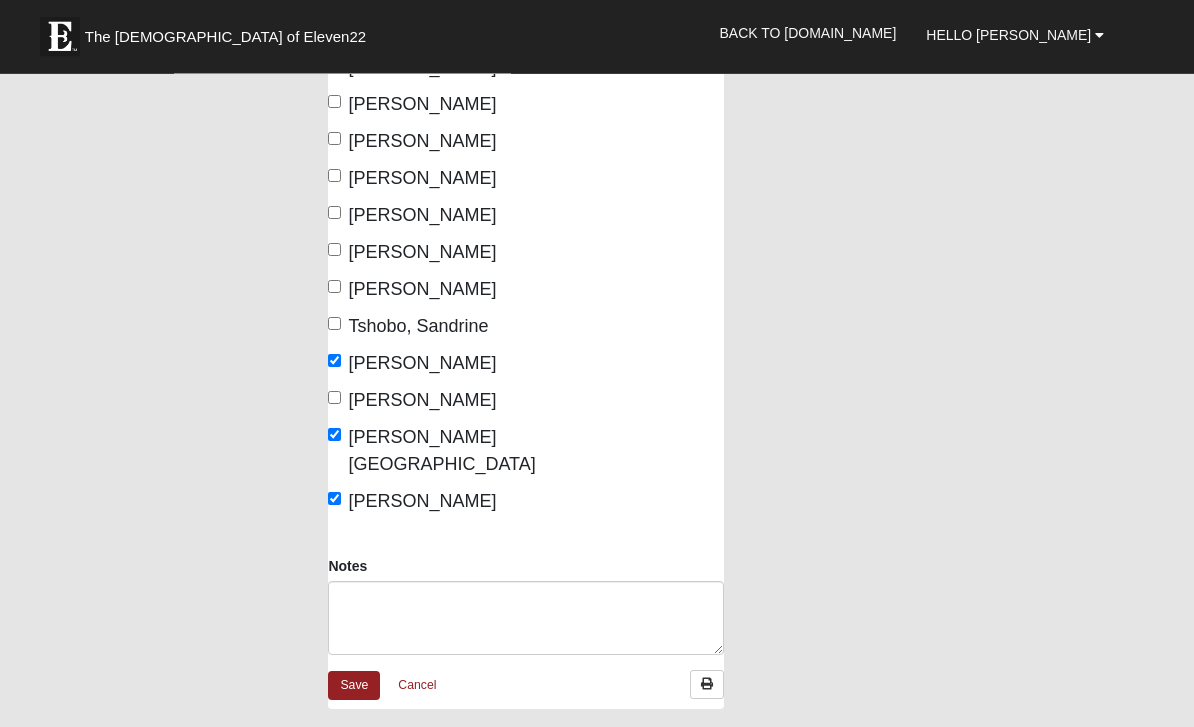 scroll, scrollTop: 580, scrollLeft: 0, axis: vertical 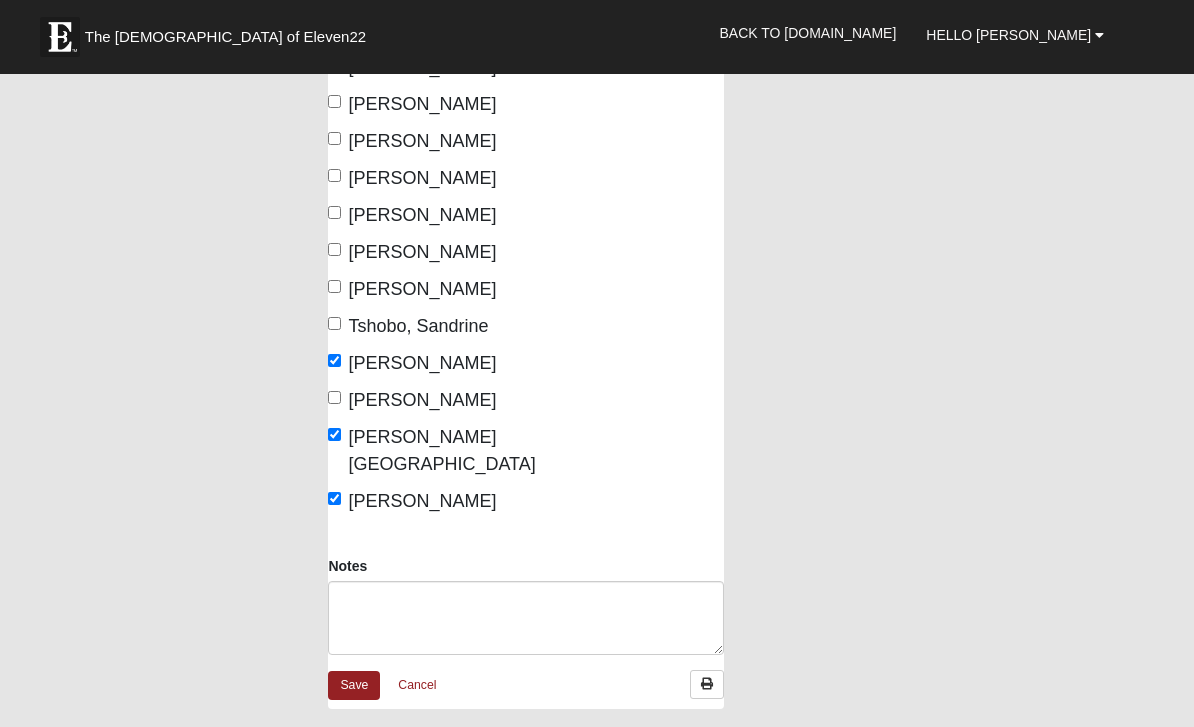 click on "Save" at bounding box center [354, 685] 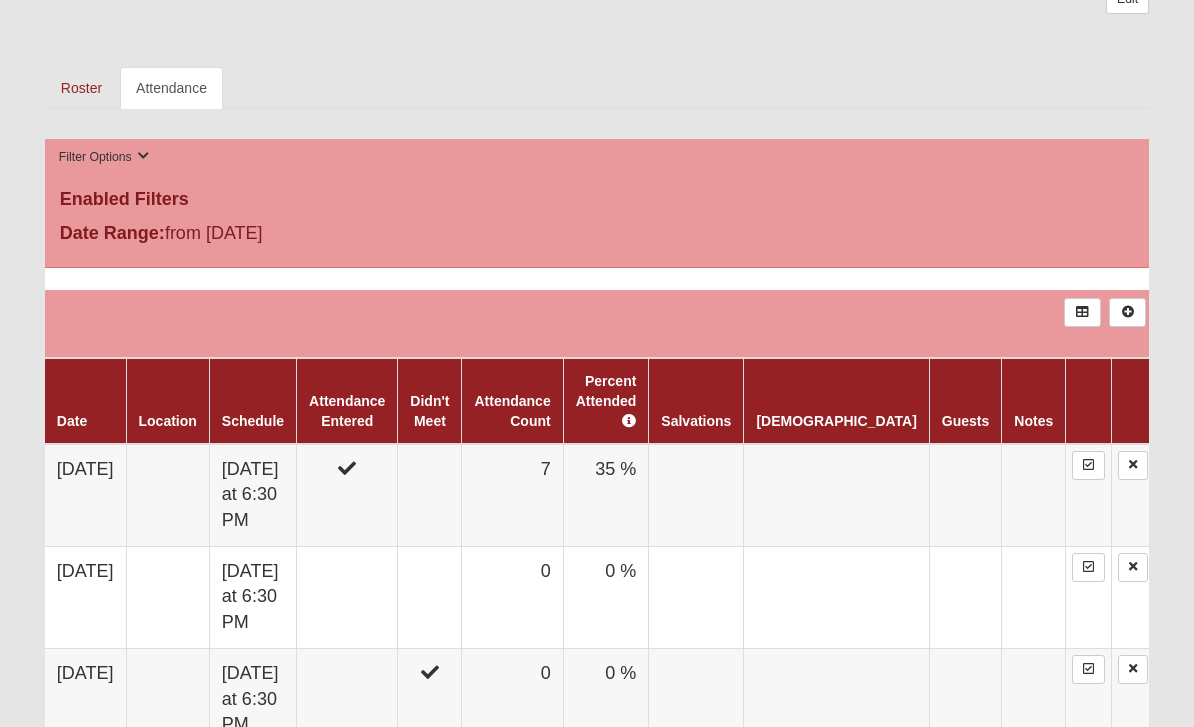 scroll, scrollTop: 881, scrollLeft: 0, axis: vertical 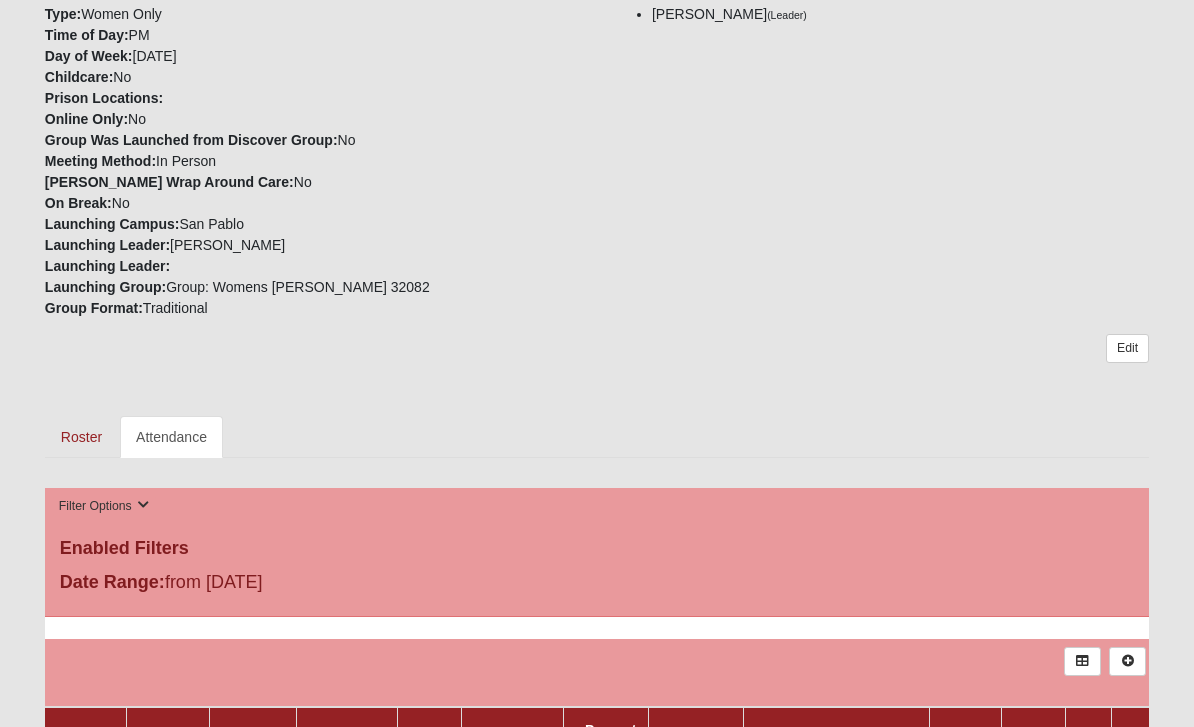 click on "Attendance" at bounding box center [171, 437] 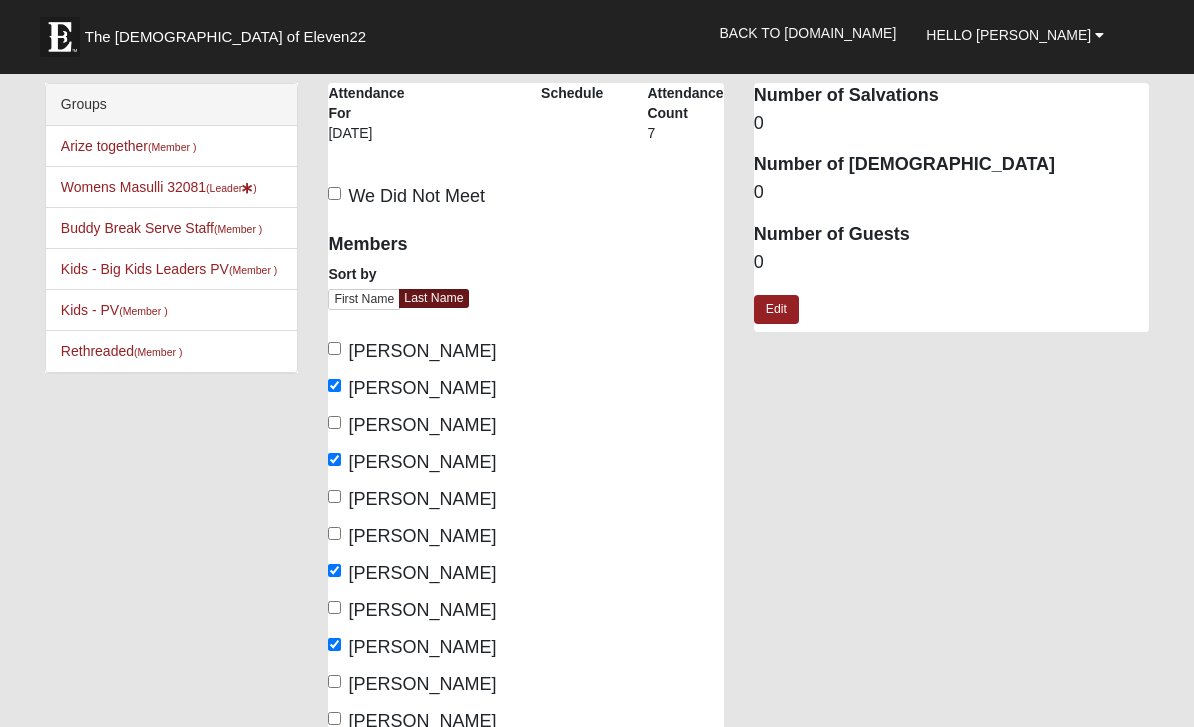 scroll, scrollTop: 0, scrollLeft: 0, axis: both 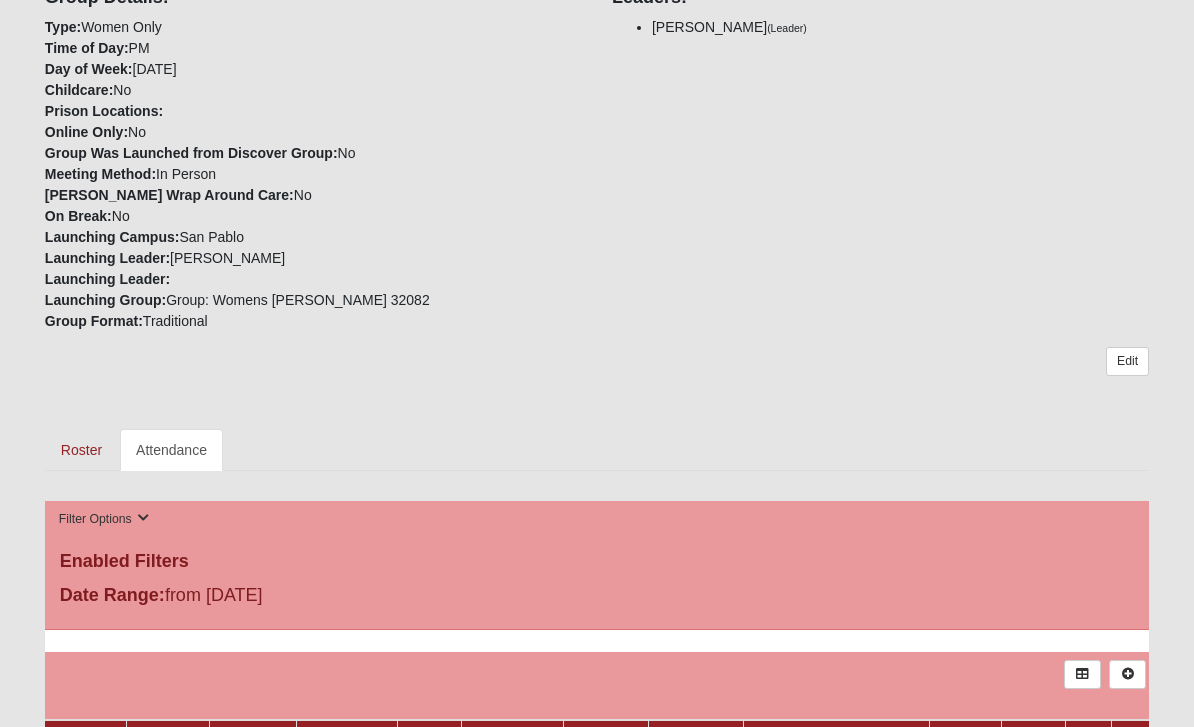 click on "Edit" at bounding box center (1127, 361) 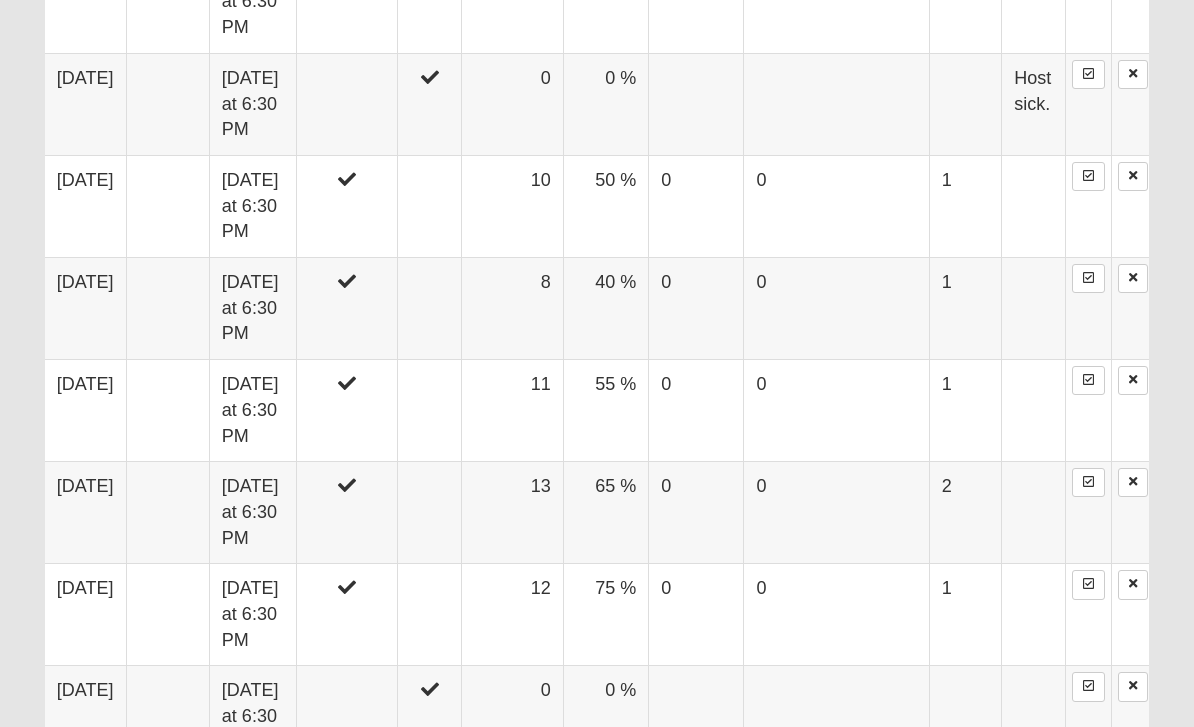 scroll, scrollTop: 1522, scrollLeft: 0, axis: vertical 